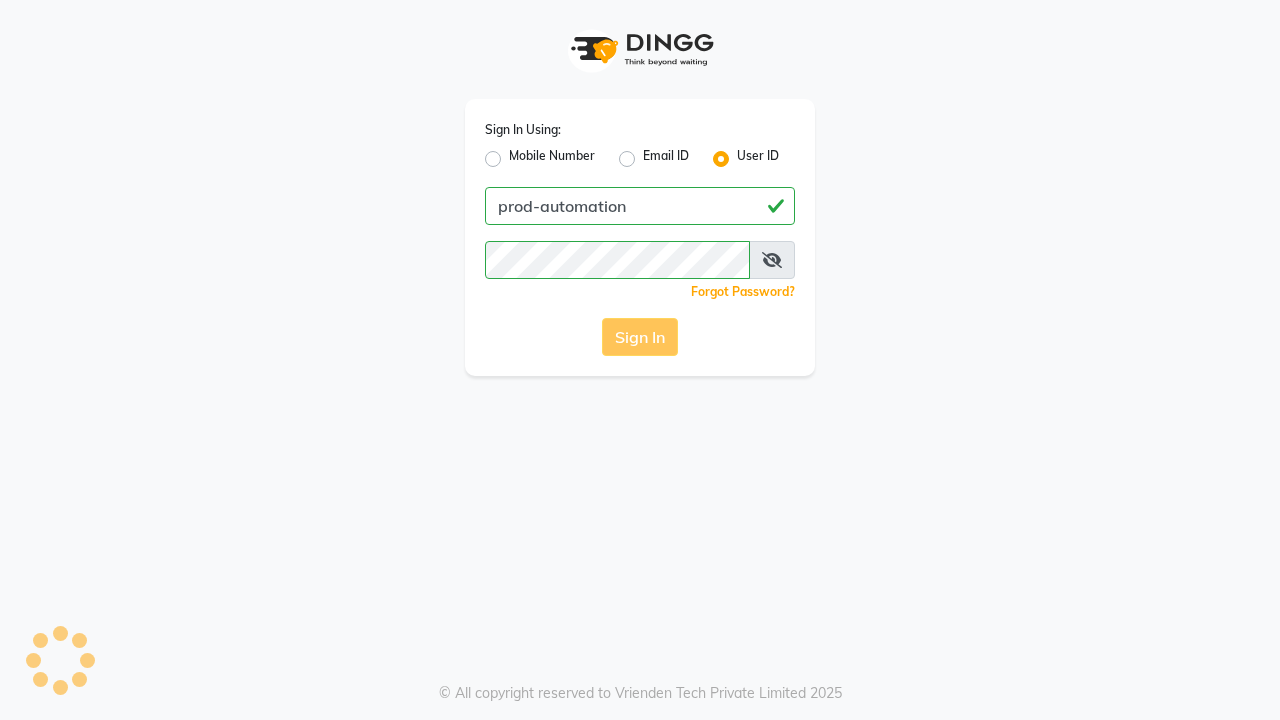 scroll, scrollTop: 0, scrollLeft: 0, axis: both 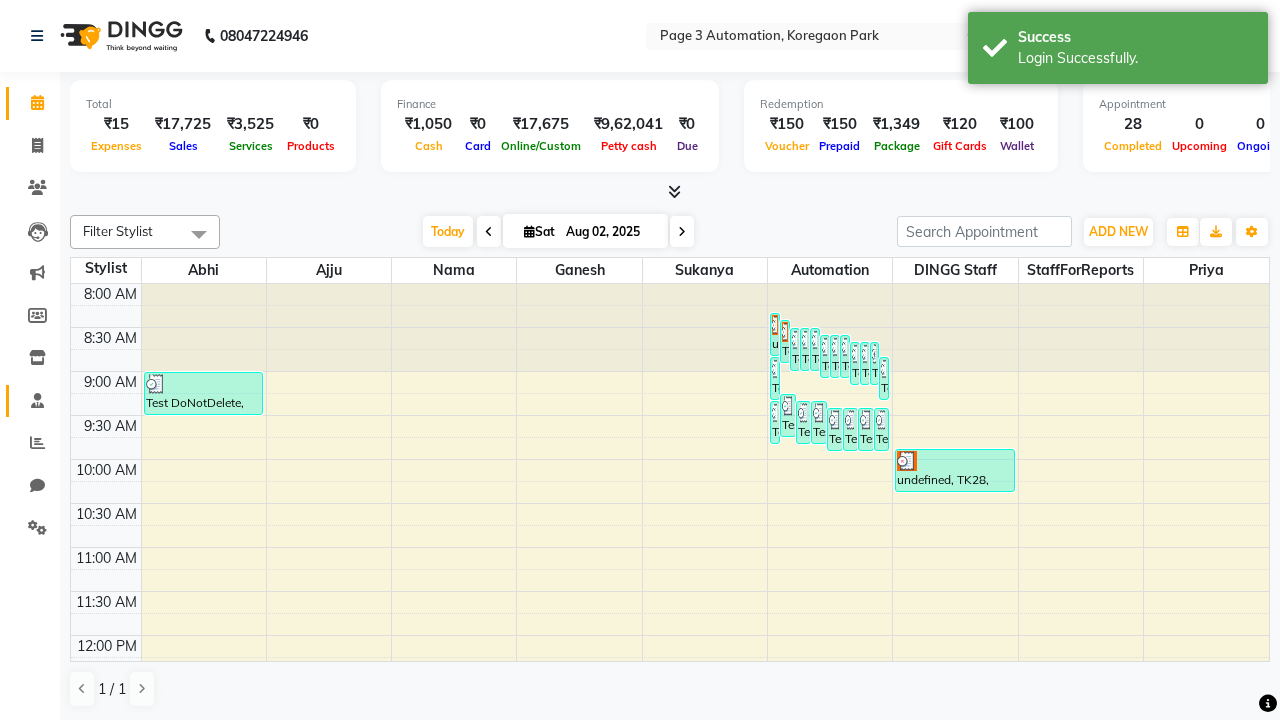 click 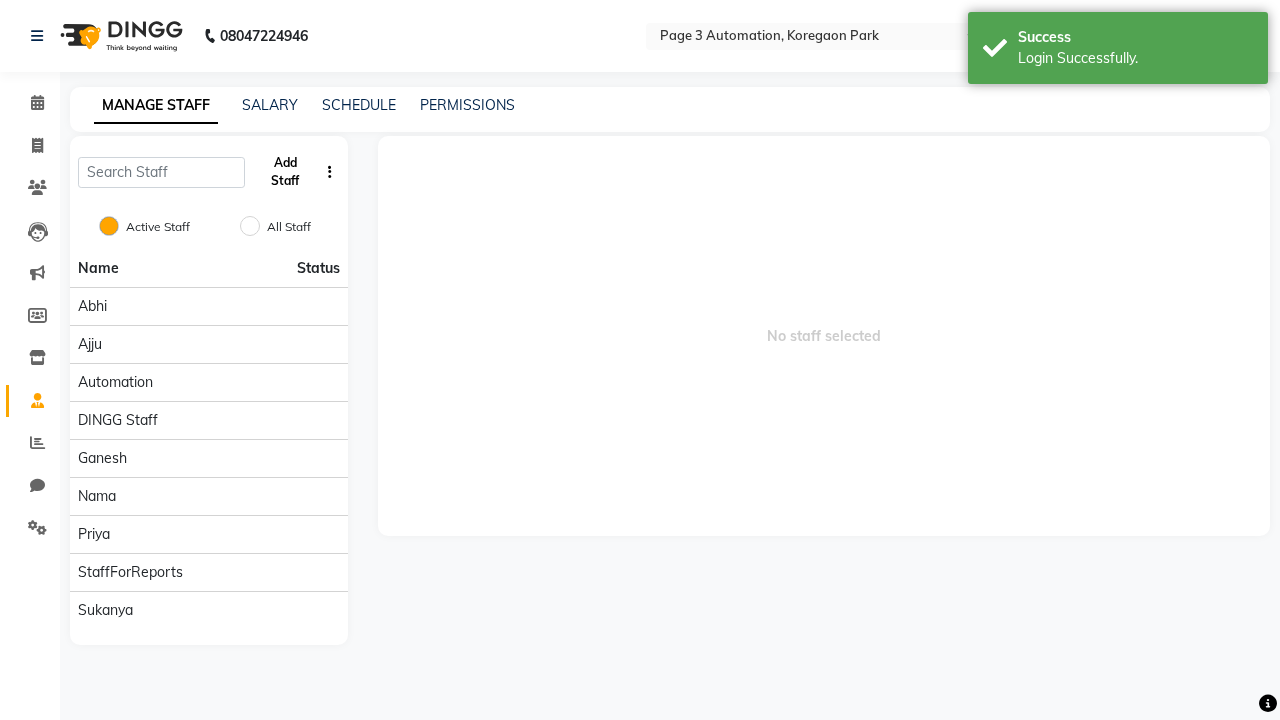 click on "Add Staff" 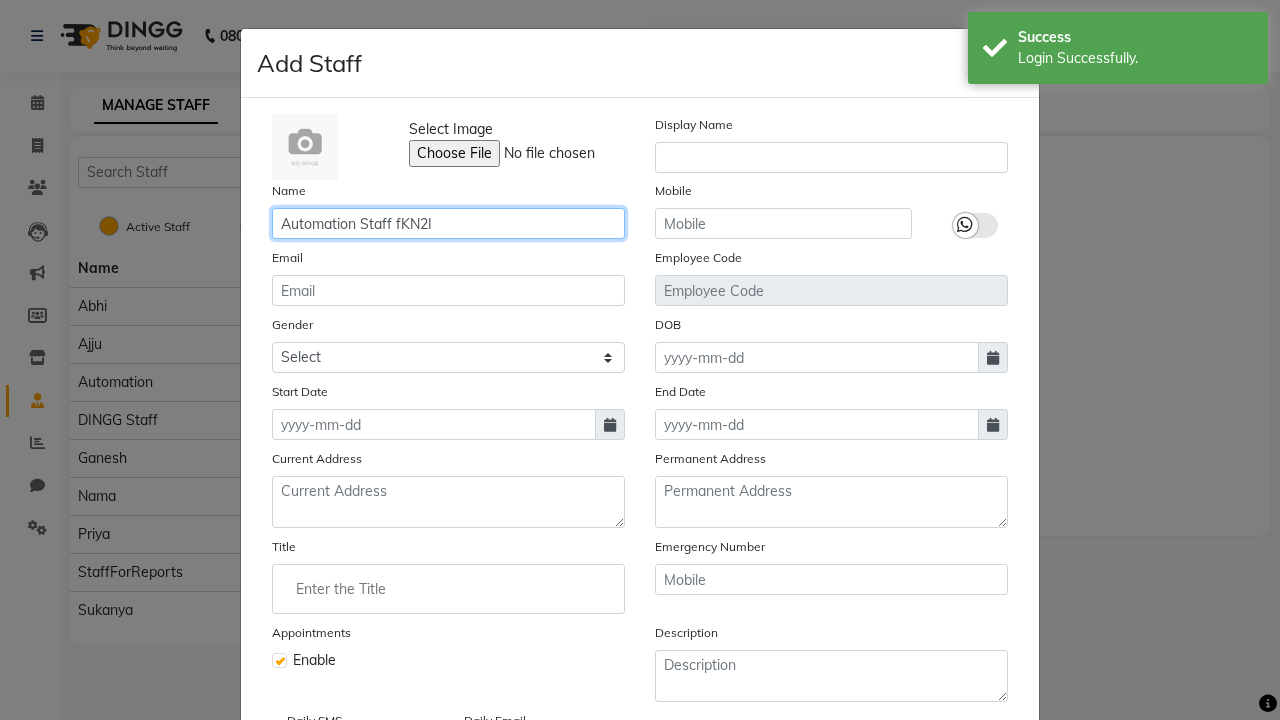 type on "Automation Staff fKN2I" 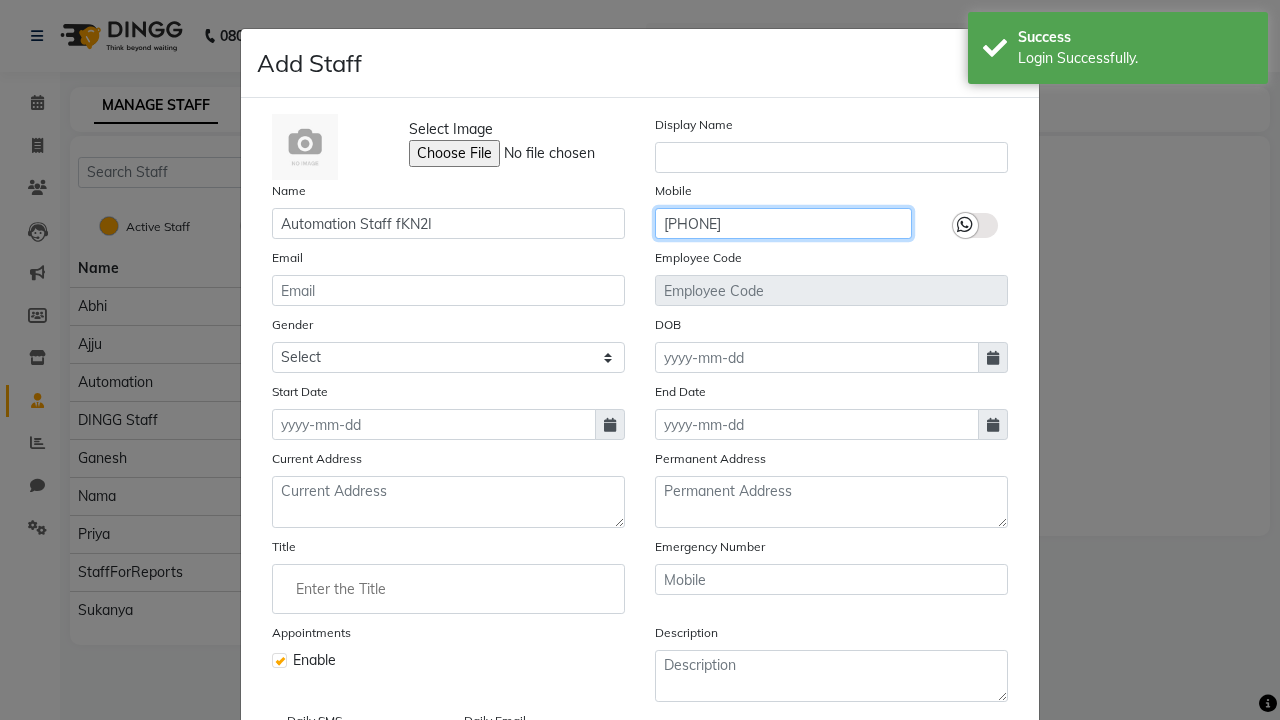 type on "[PHONE]" 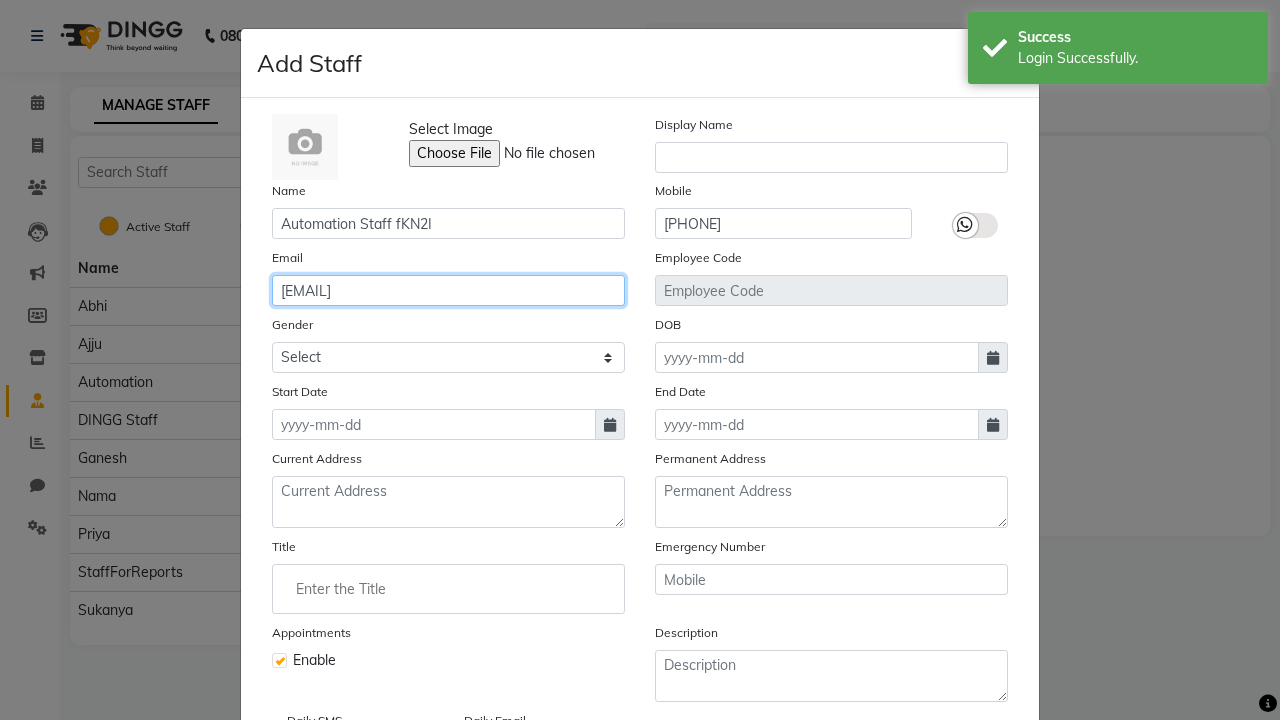 type on "[EMAIL]" 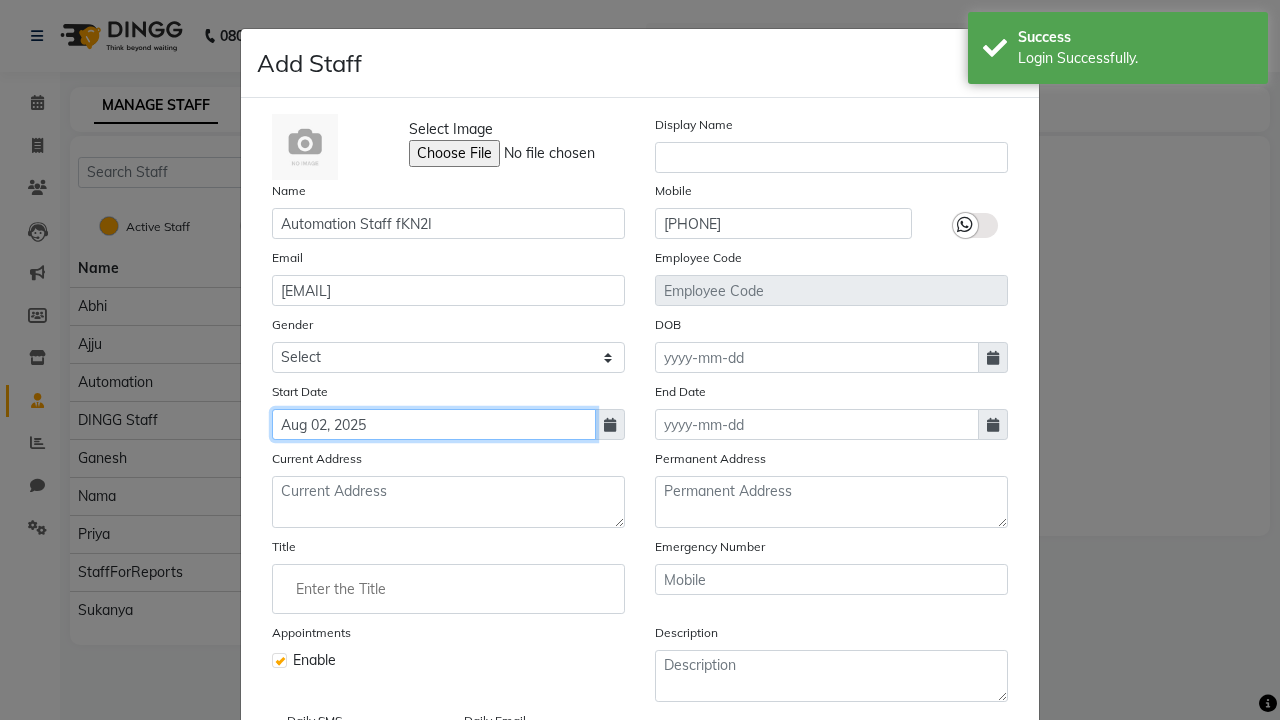 type on "Aug 02, 2025" 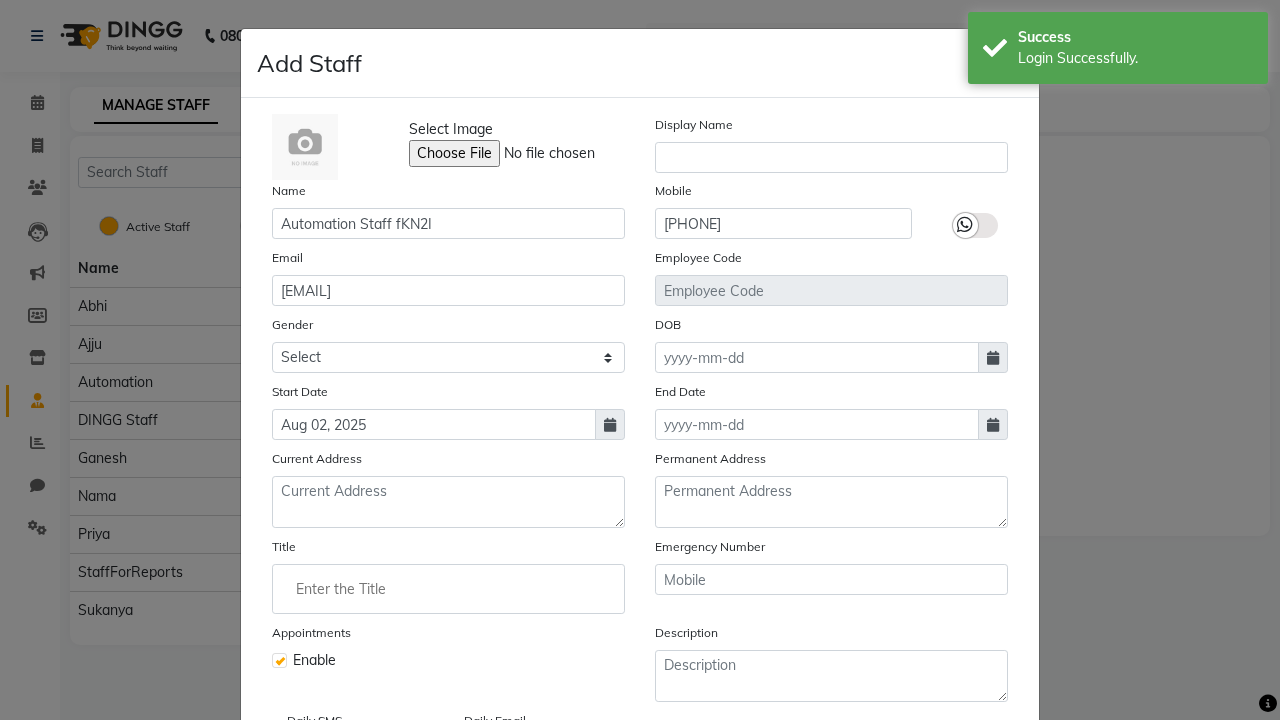 click on "Save" at bounding box center (988, 814) 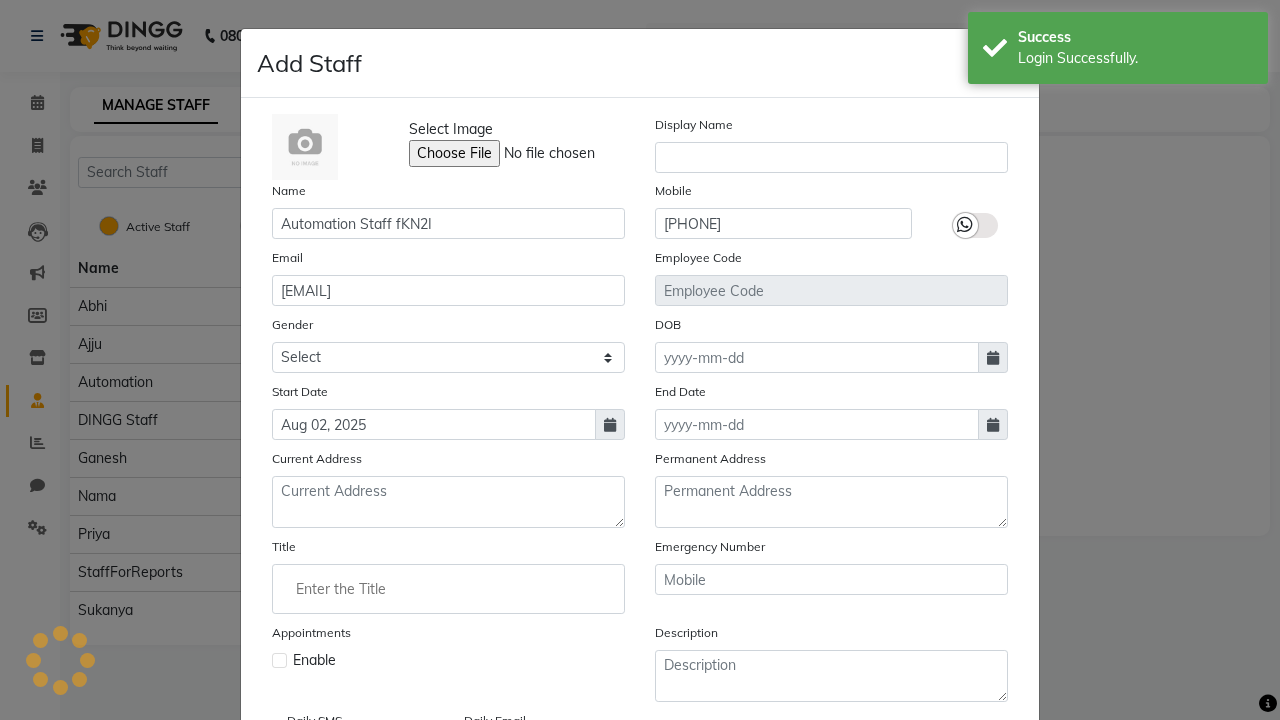type 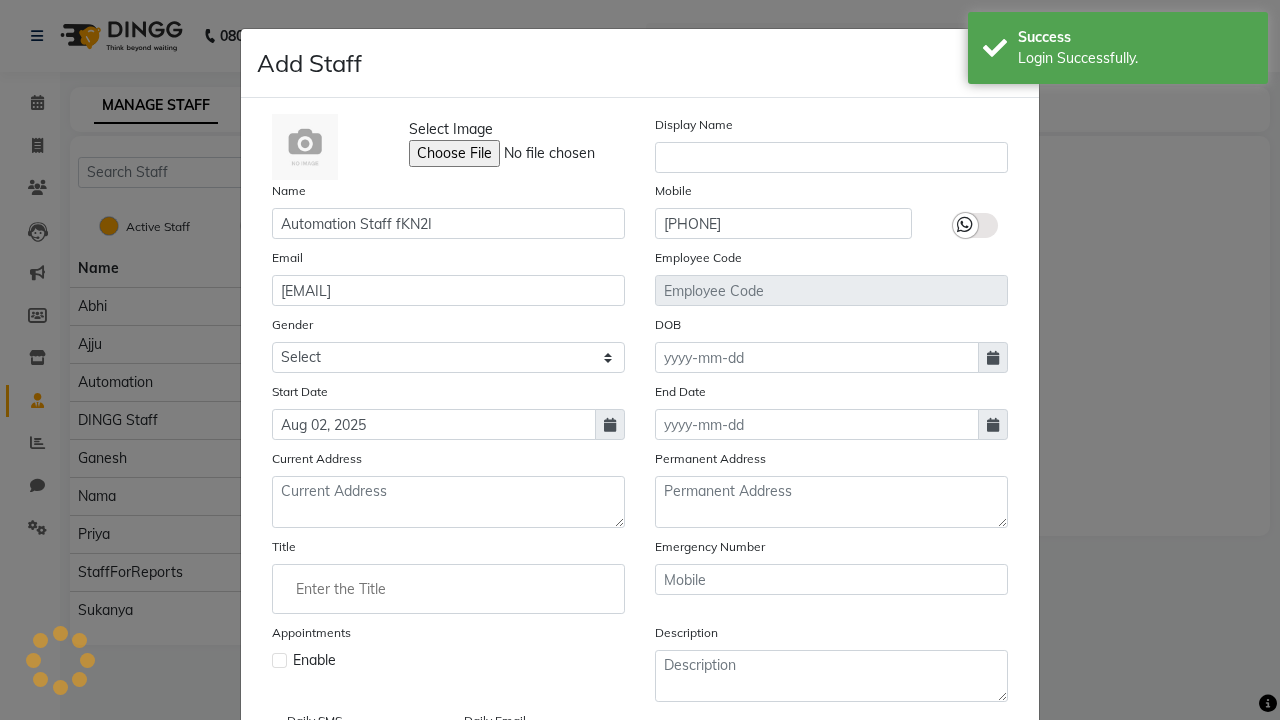type 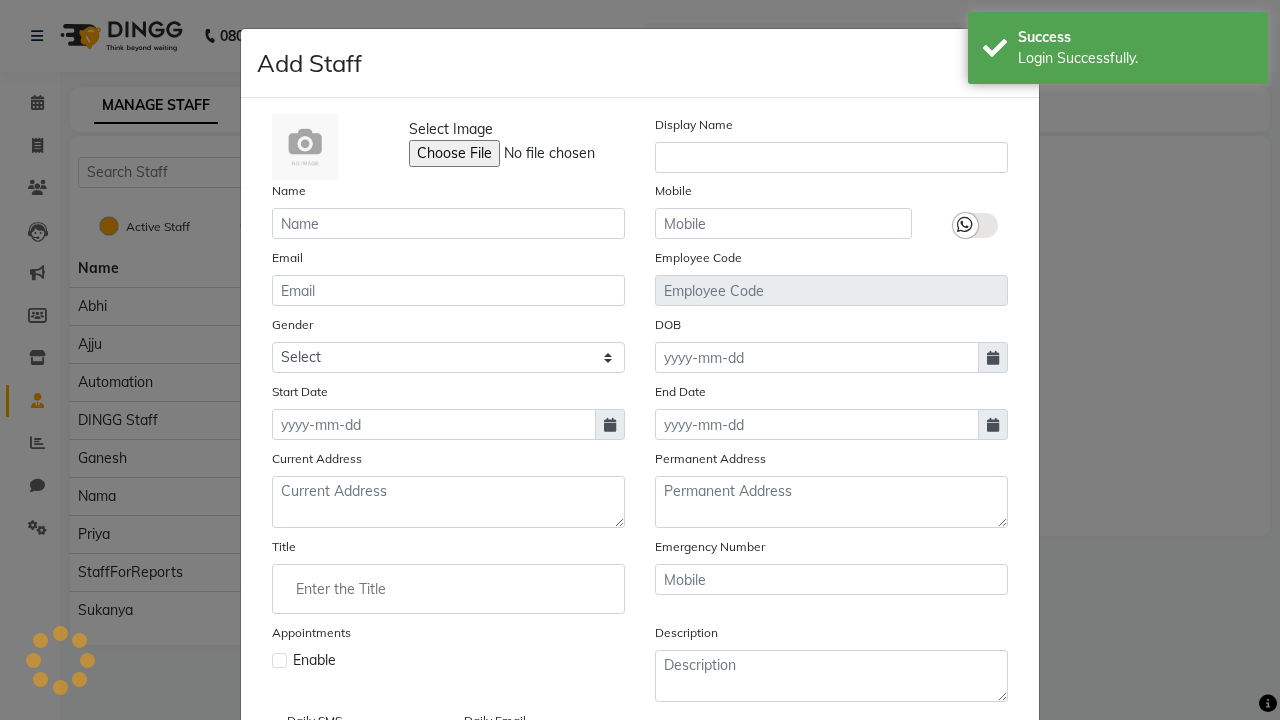 scroll, scrollTop: 162, scrollLeft: 0, axis: vertical 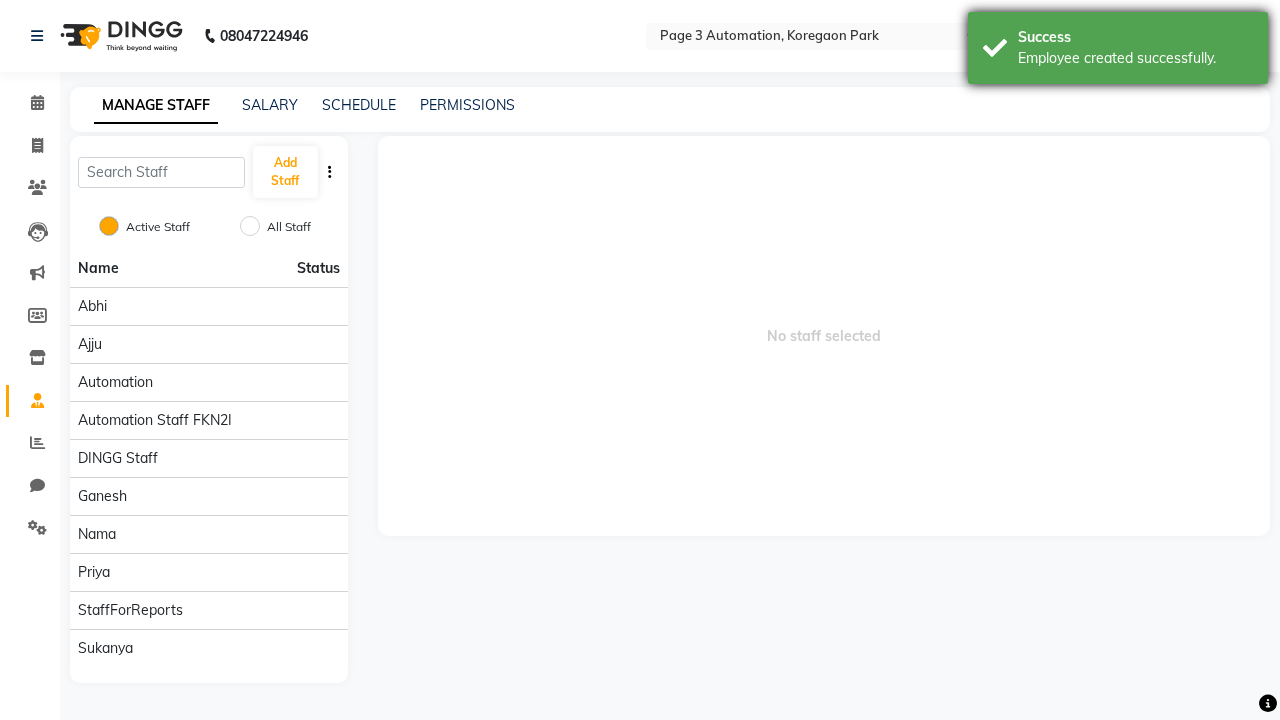 click on "Employee created successfully." at bounding box center (1135, 58) 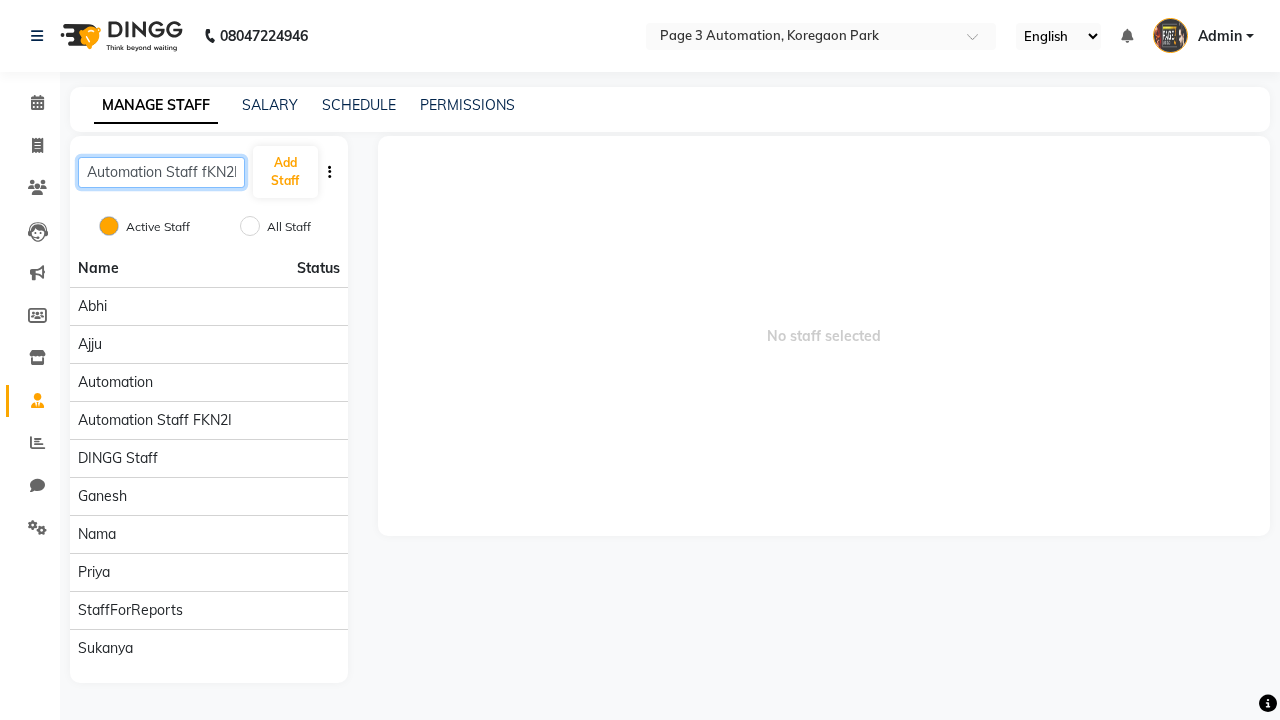 scroll, scrollTop: 0, scrollLeft: 2, axis: horizontal 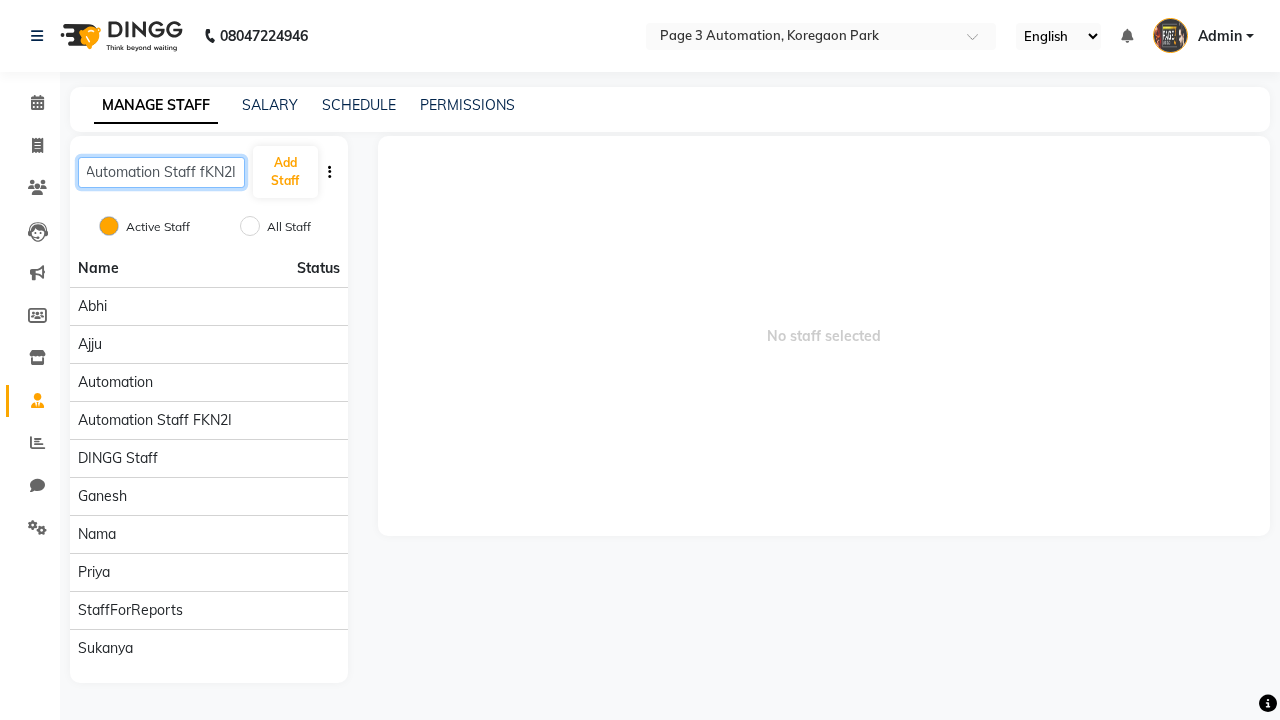 type on "Automation Staff fKN2I" 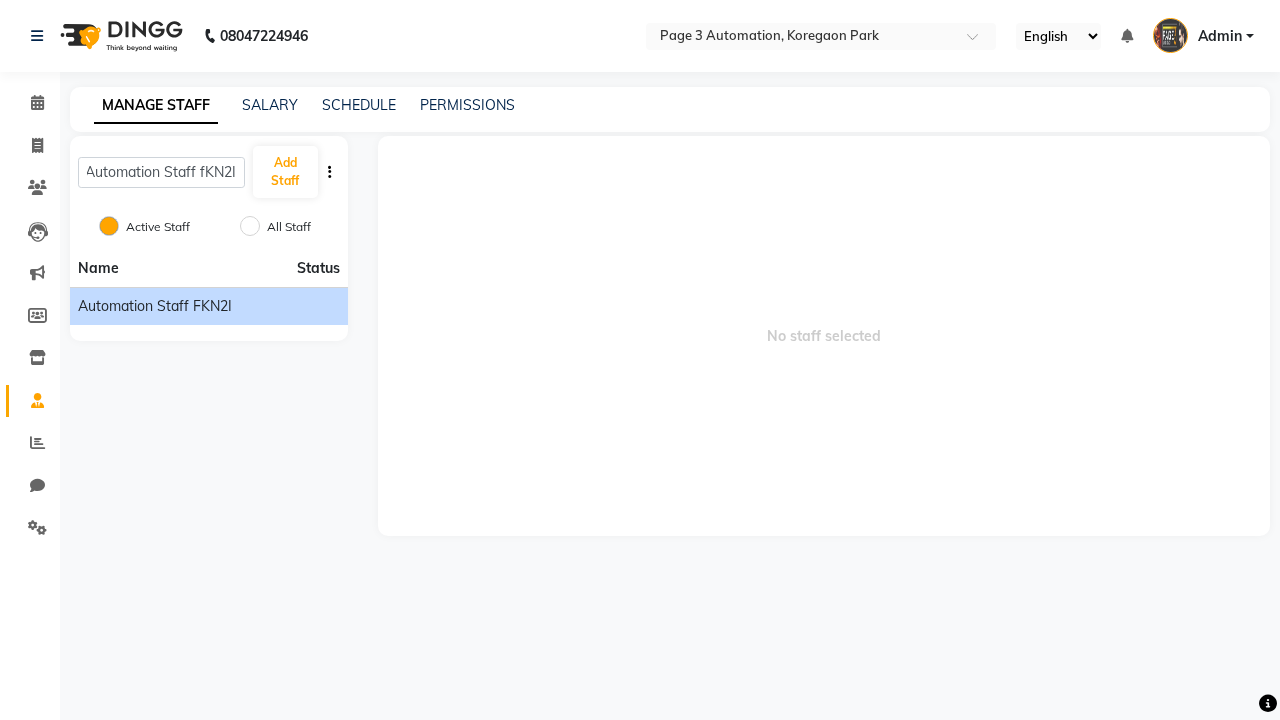 click on "Automation Staff fKN2I" 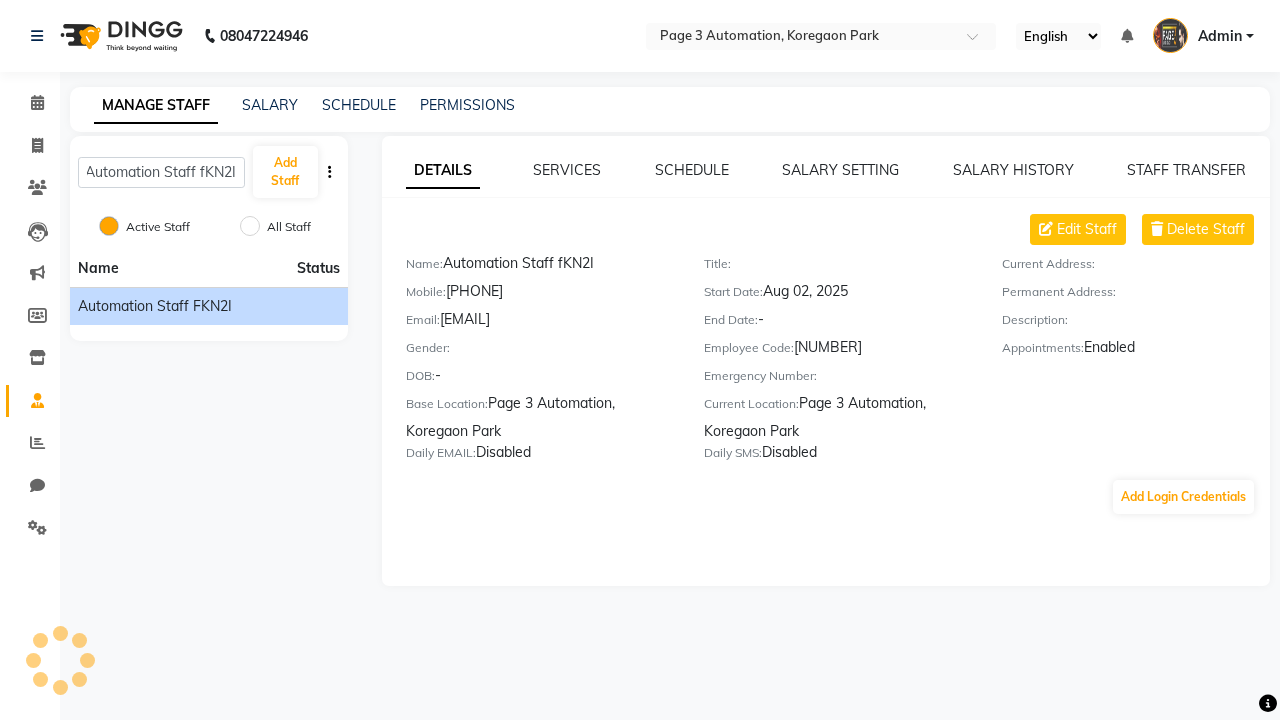 scroll, scrollTop: 0, scrollLeft: 0, axis: both 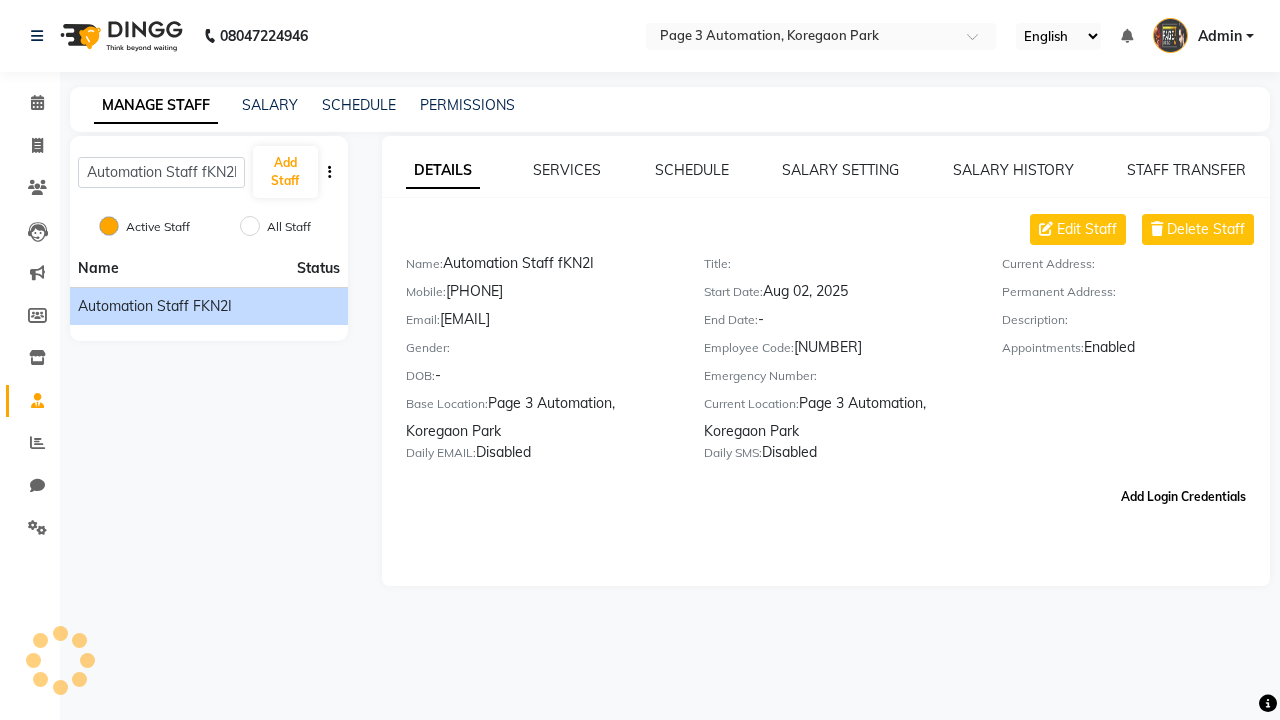 click on "Add Login Credentials" 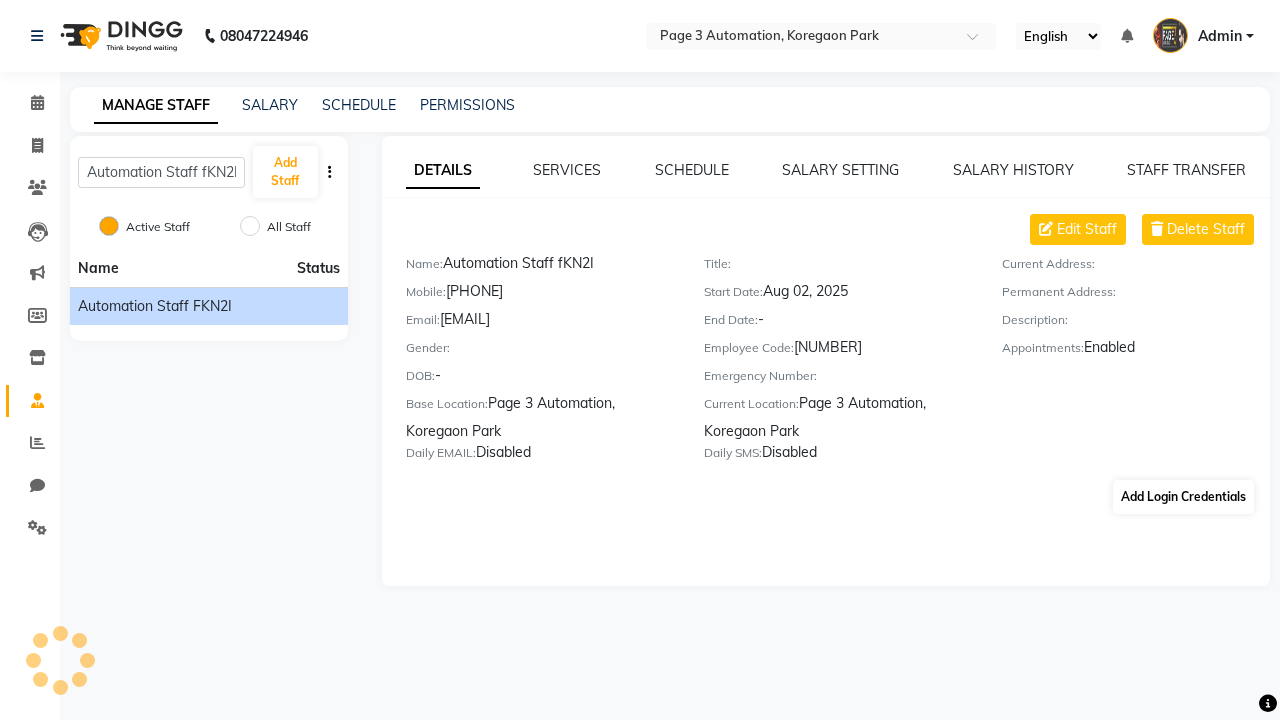 select on "4595" 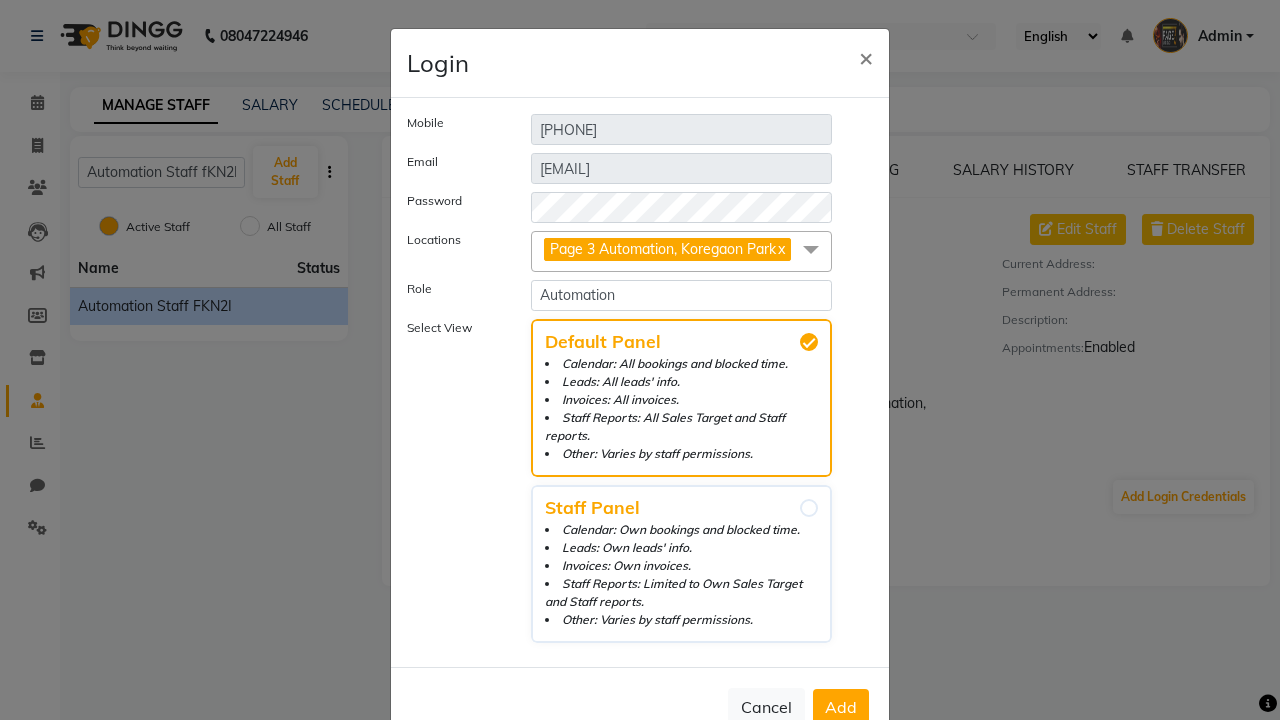 click on "Add" 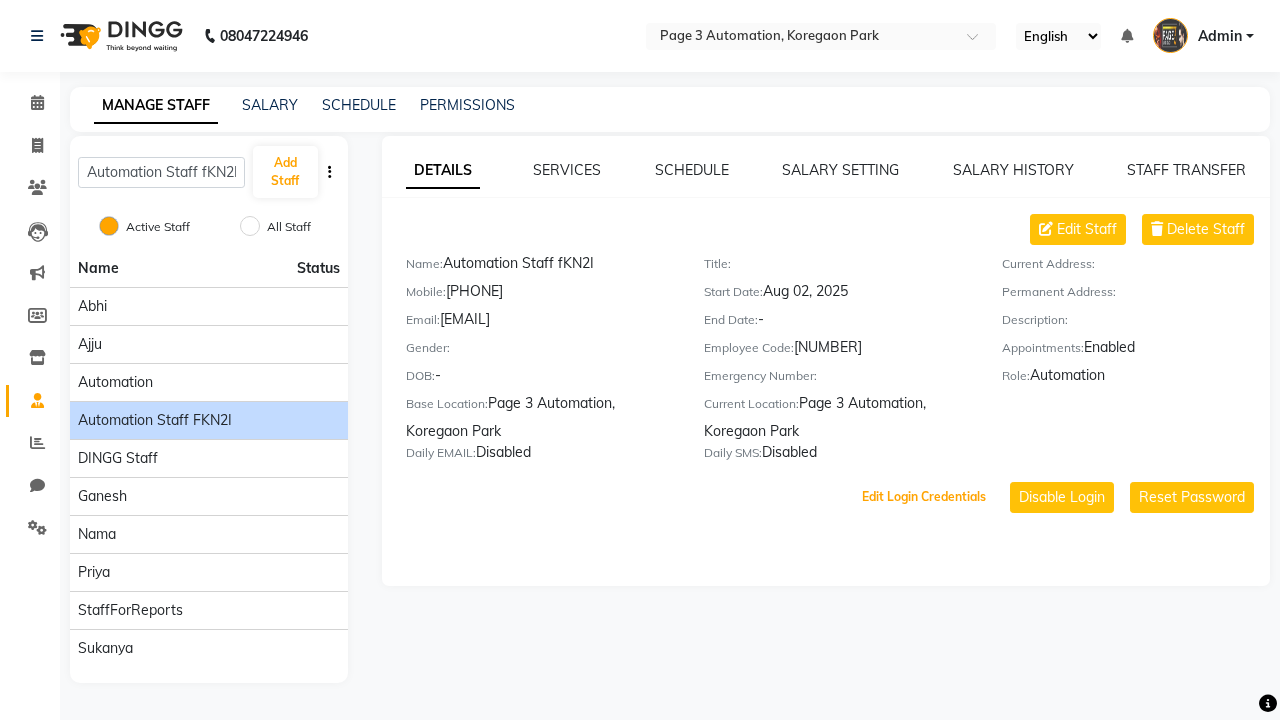 scroll, scrollTop: 55, scrollLeft: 0, axis: vertical 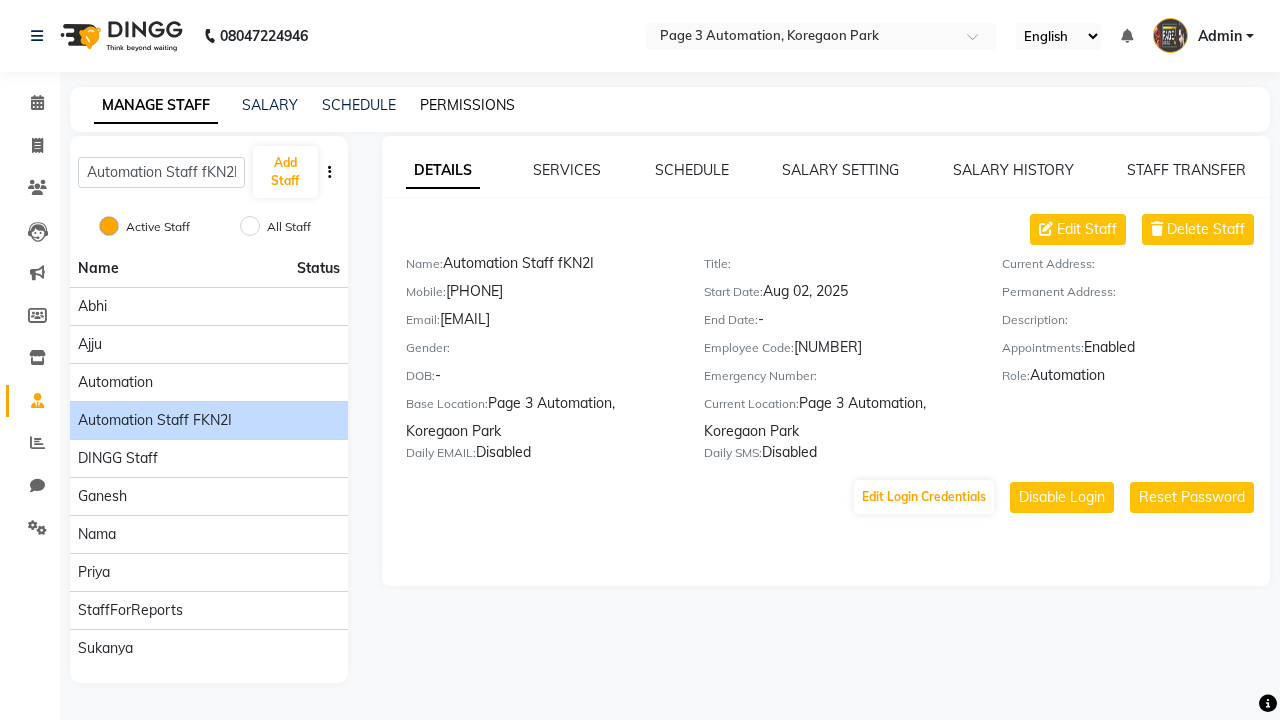 click on "PERMISSIONS" 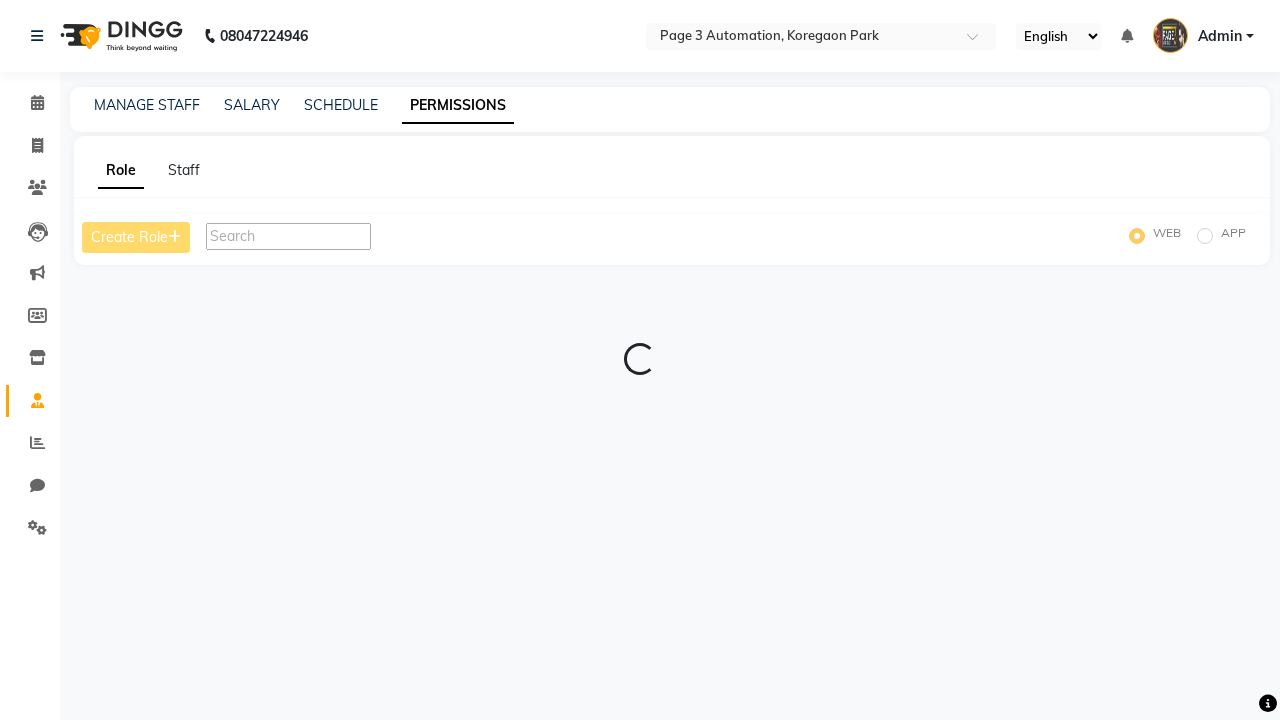 scroll, scrollTop: 0, scrollLeft: 0, axis: both 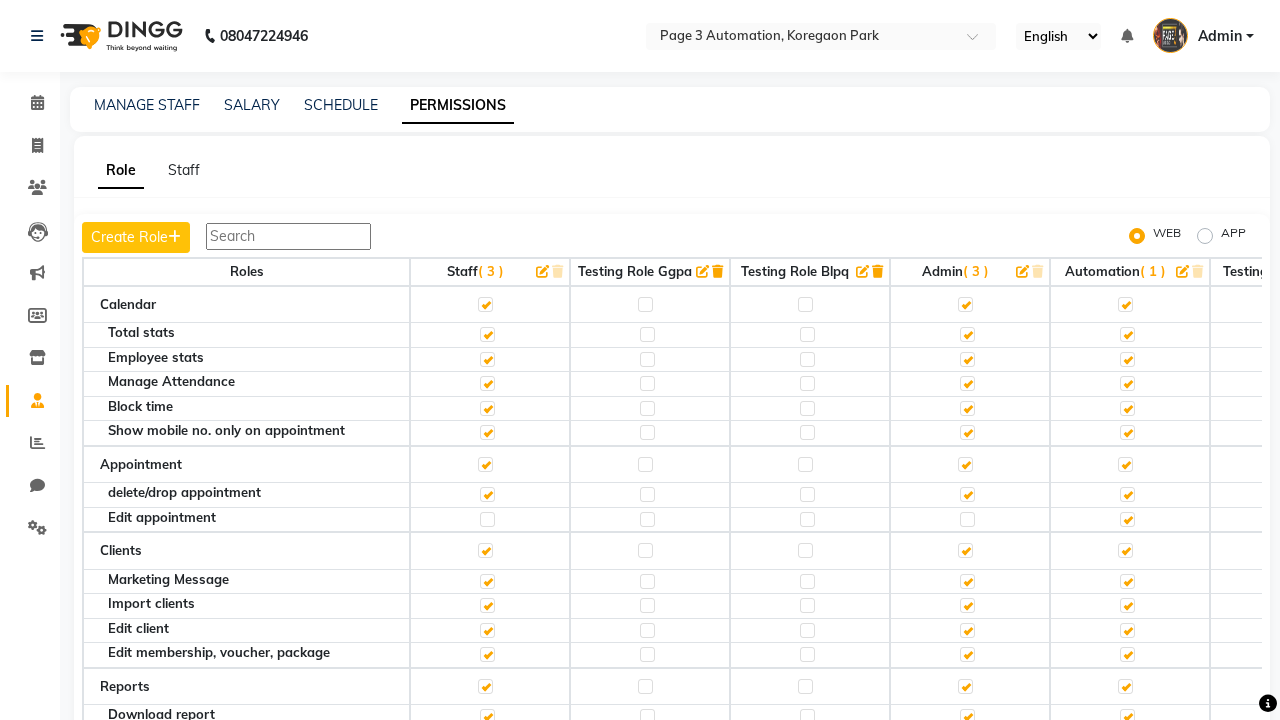 click 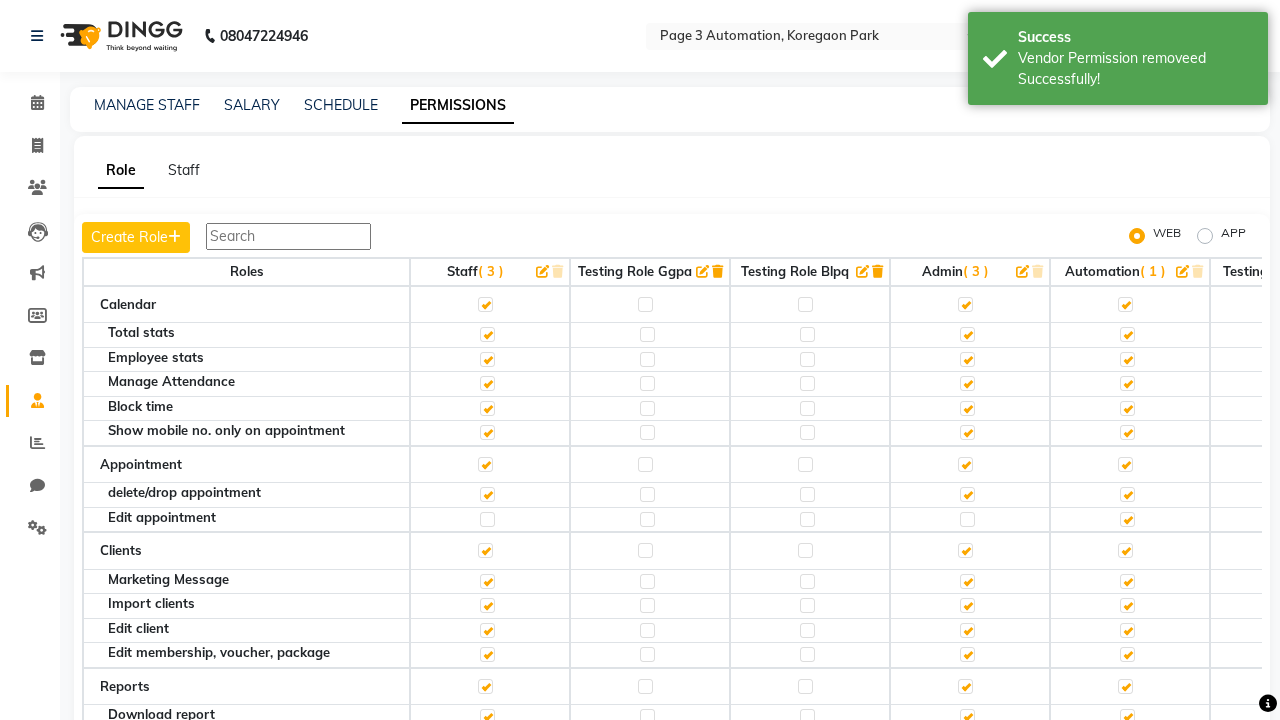 scroll, scrollTop: 1724, scrollLeft: 0, axis: vertical 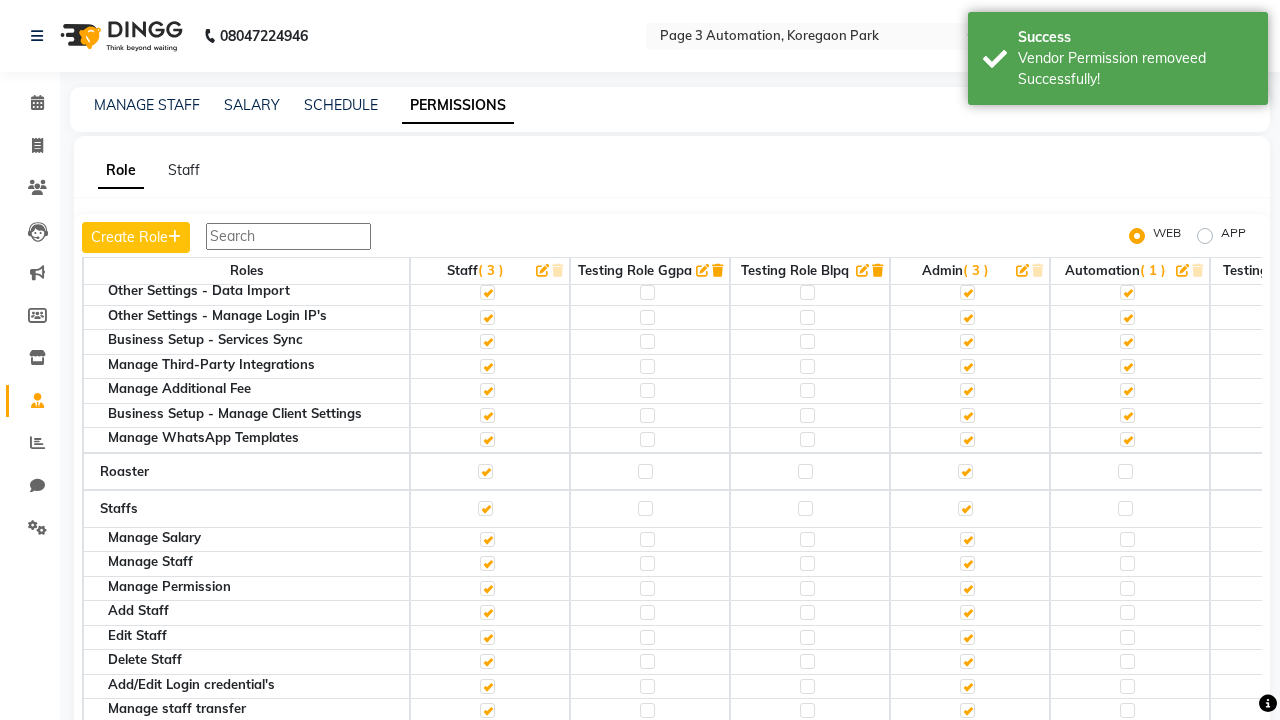 click 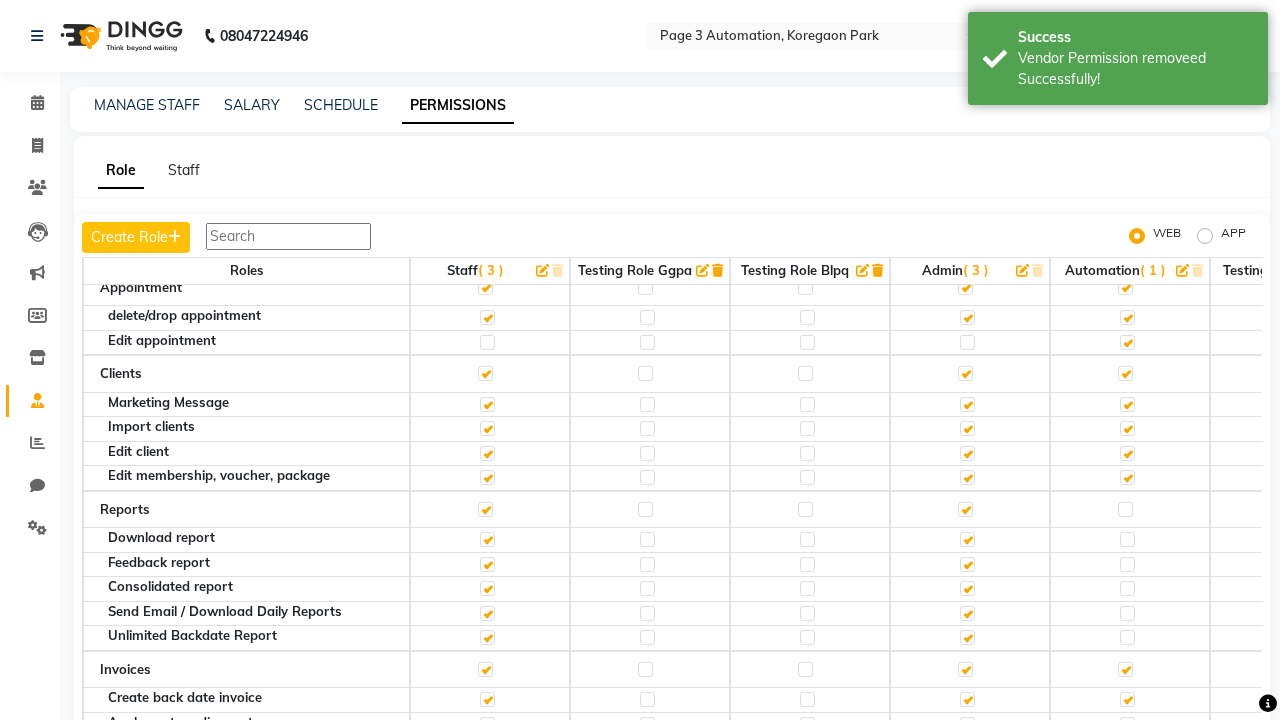 click 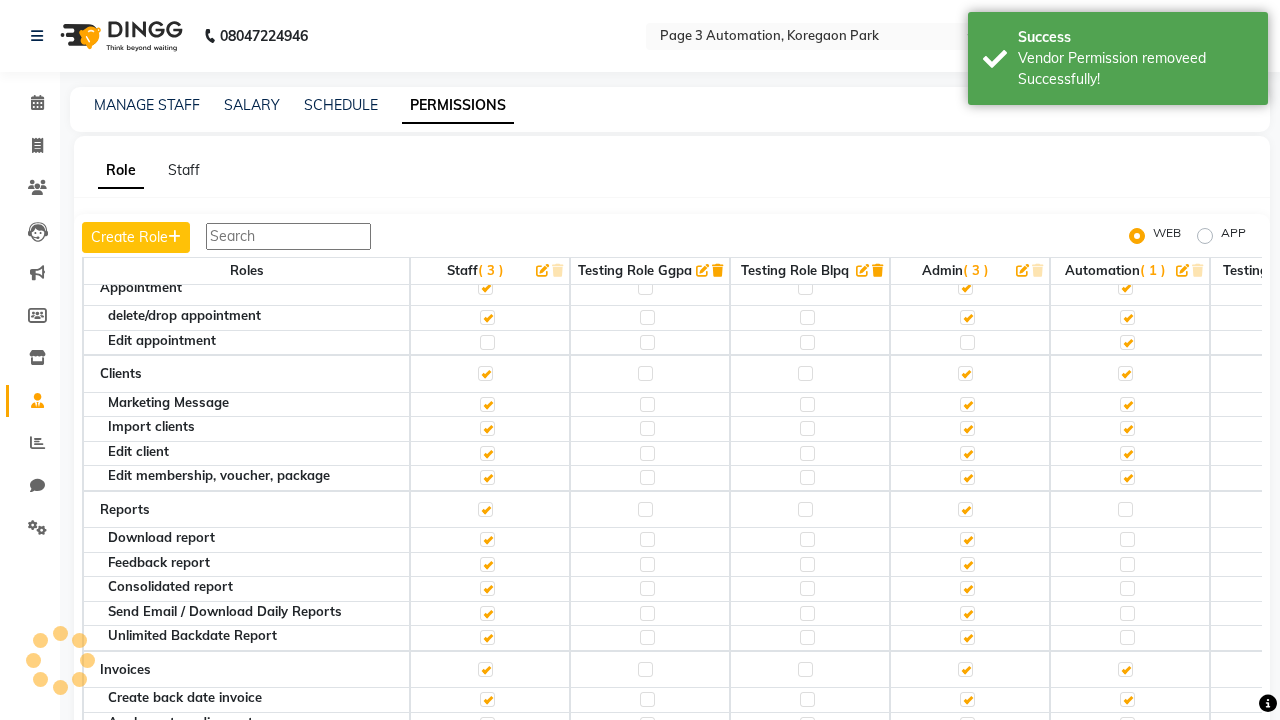 scroll, scrollTop: 742, scrollLeft: 0, axis: vertical 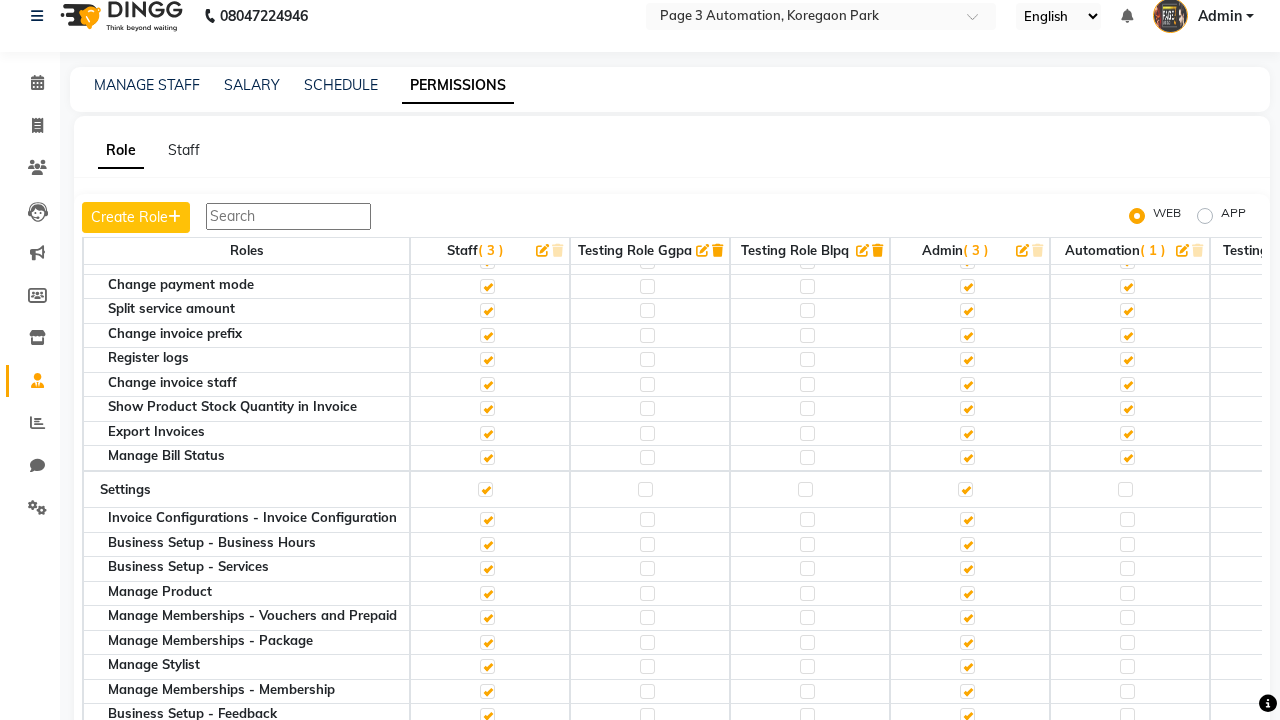 click on "Admin" at bounding box center [1220, 16] 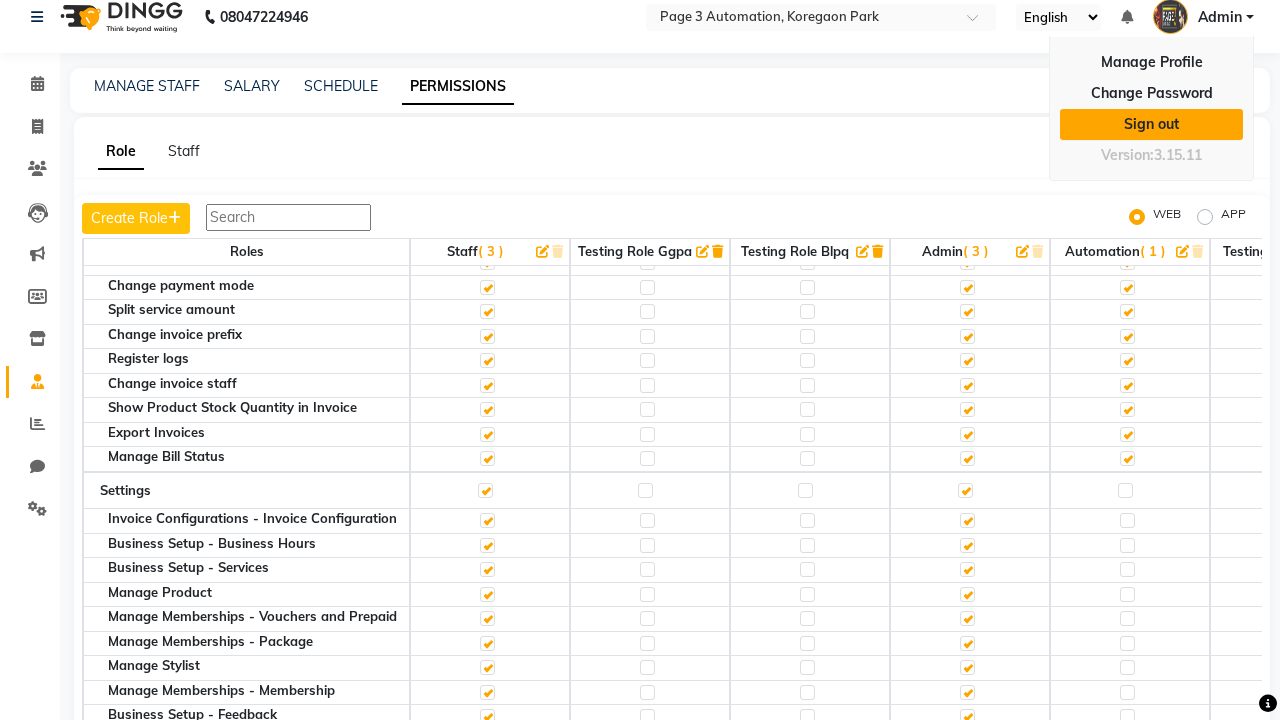 click on "Sign out" at bounding box center [1151, 124] 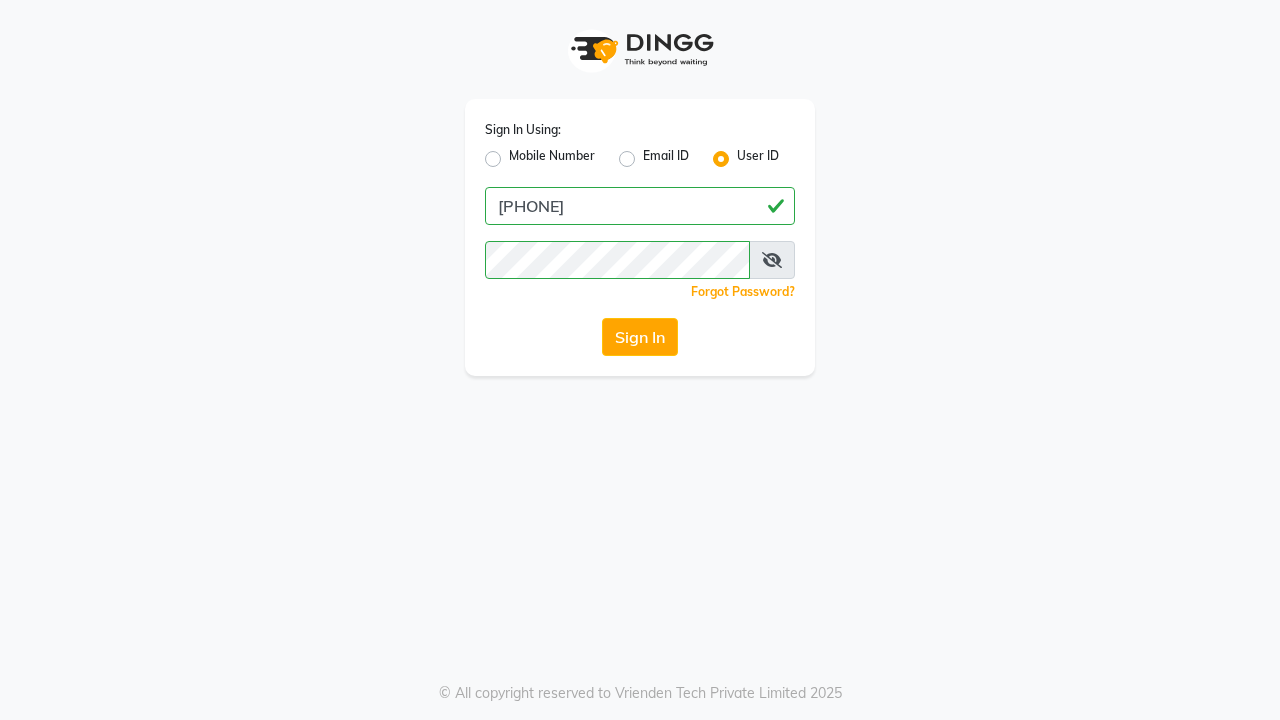 scroll, scrollTop: 0, scrollLeft: 0, axis: both 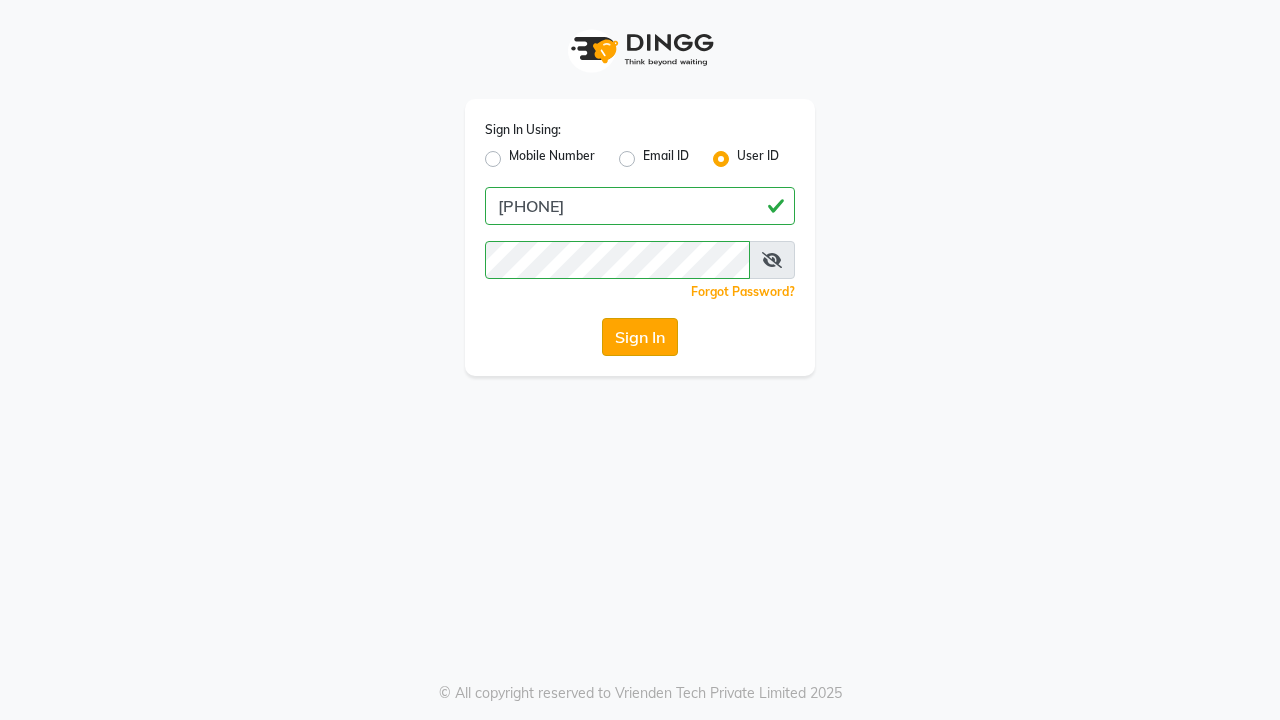 click on "Sign In" 